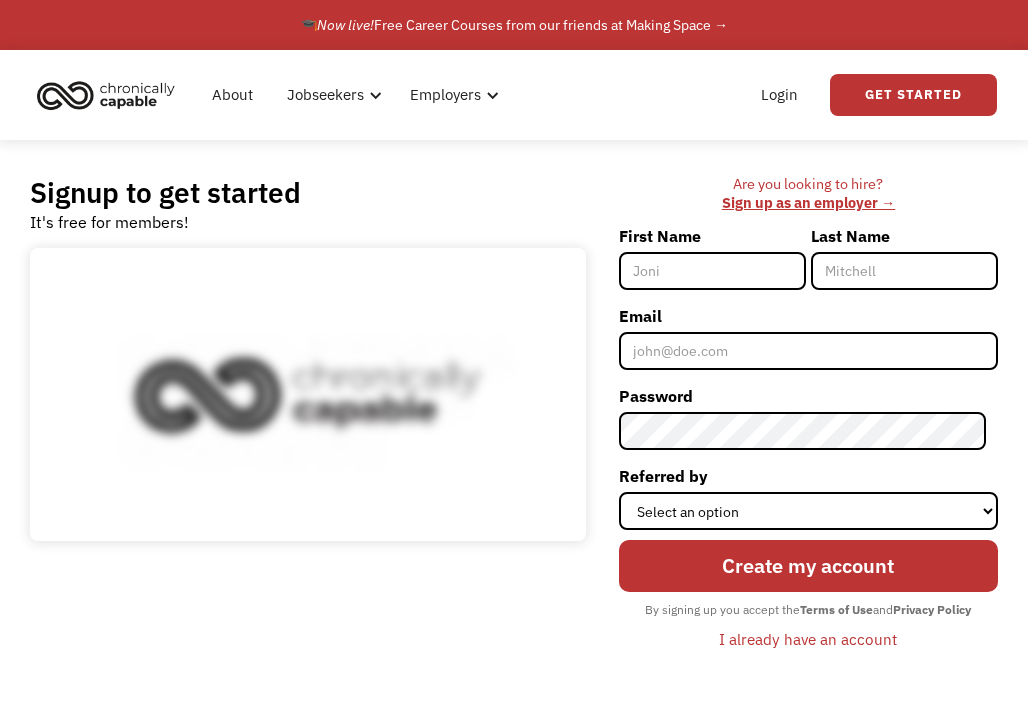scroll, scrollTop: 0, scrollLeft: 0, axis: both 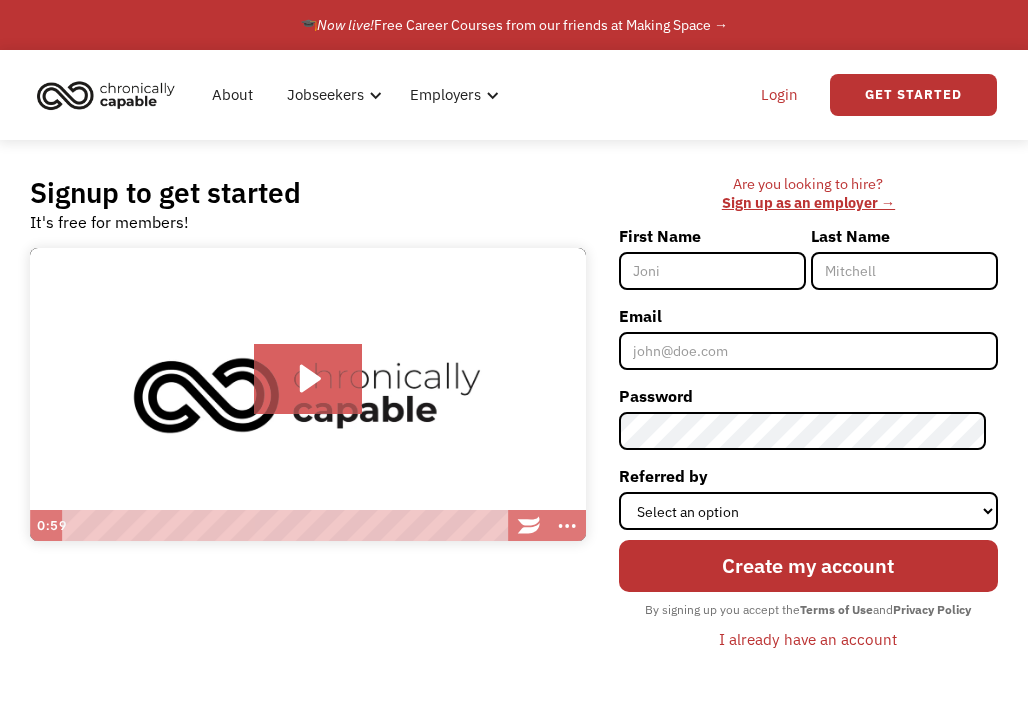 click on "Login" at bounding box center (779, 95) 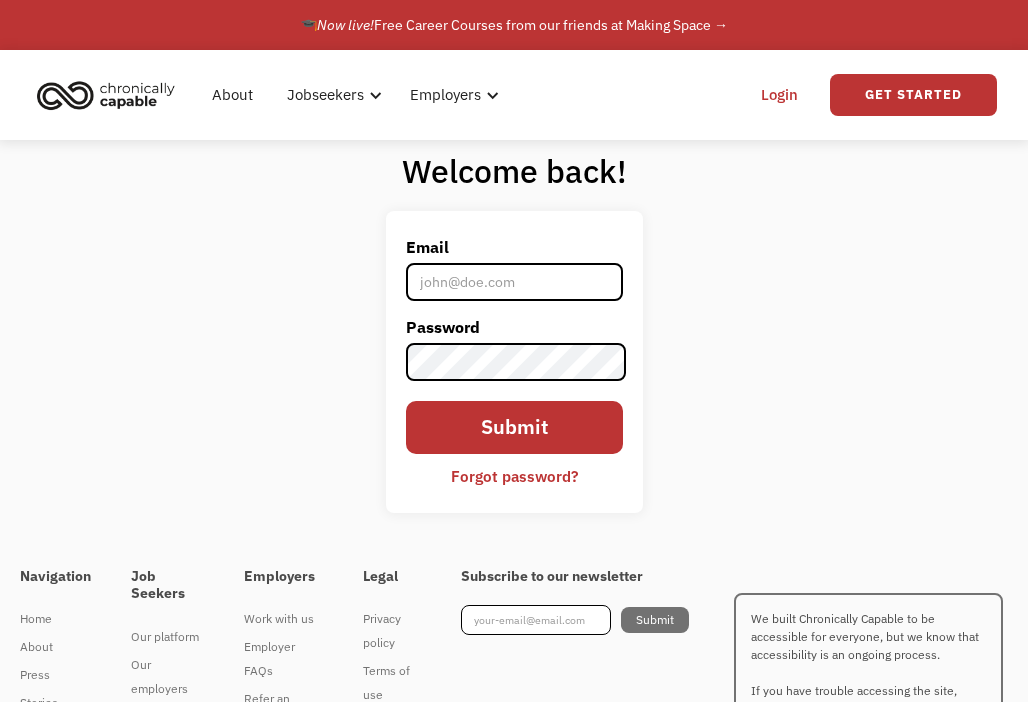 scroll, scrollTop: 0, scrollLeft: 0, axis: both 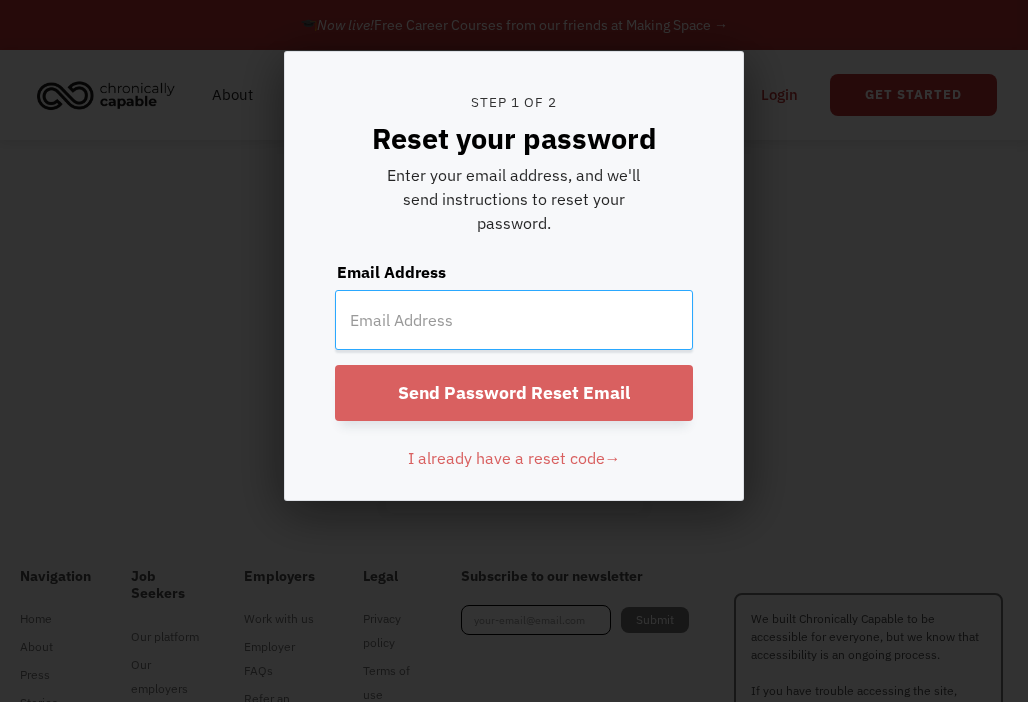 click at bounding box center [514, 320] 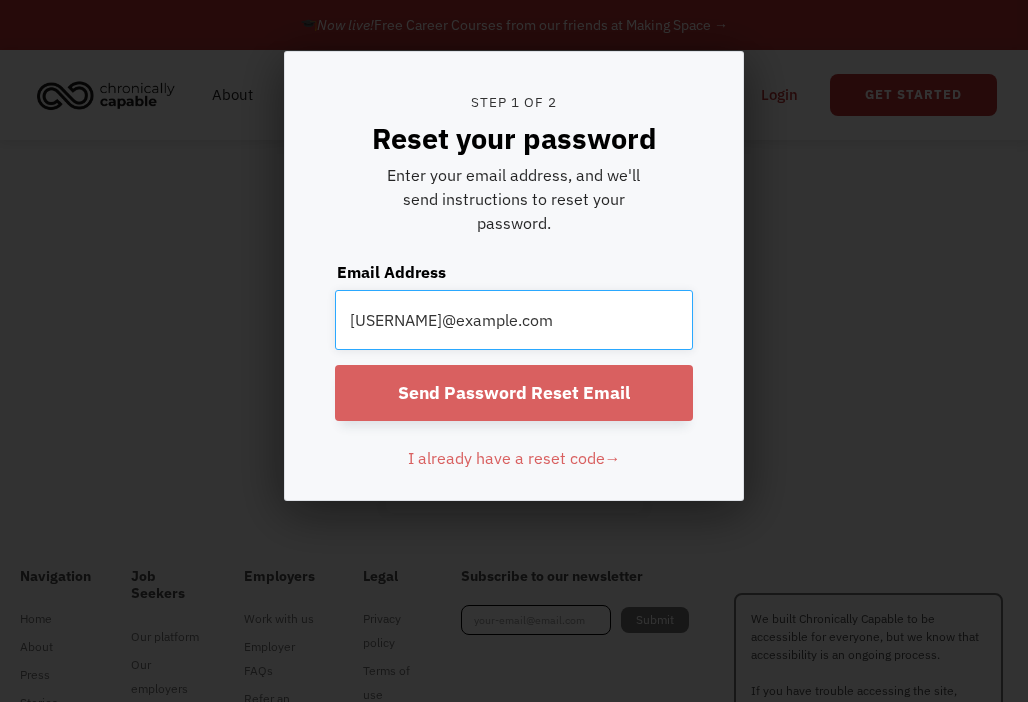 type on "[EMAIL]" 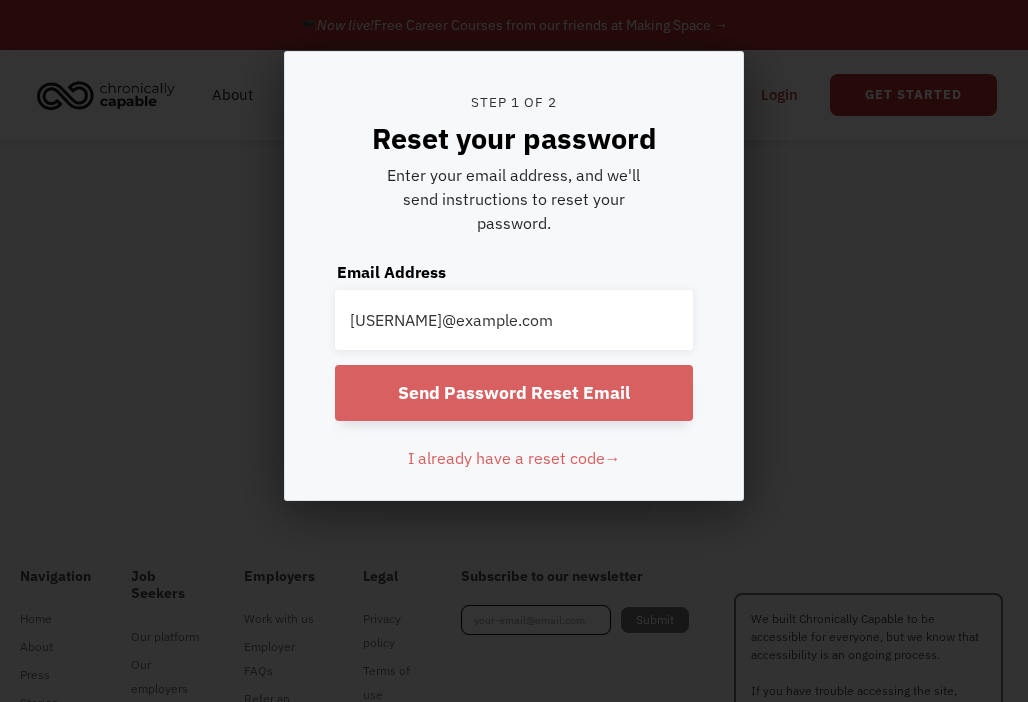 click on "Send Password Reset Email" at bounding box center (514, 393) 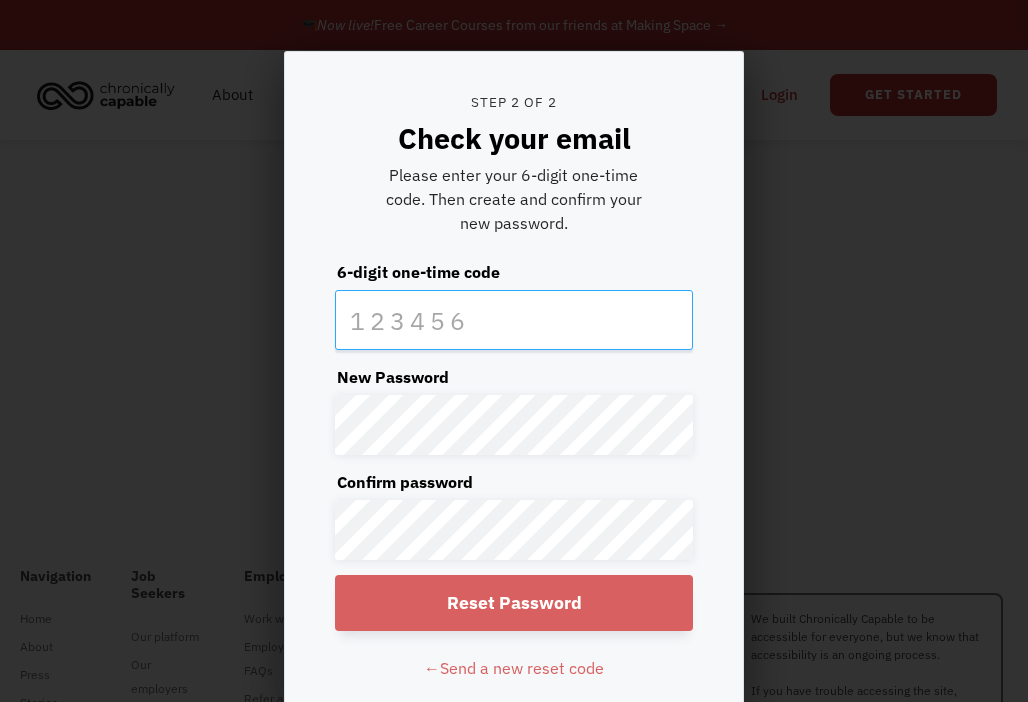 click at bounding box center (514, 320) 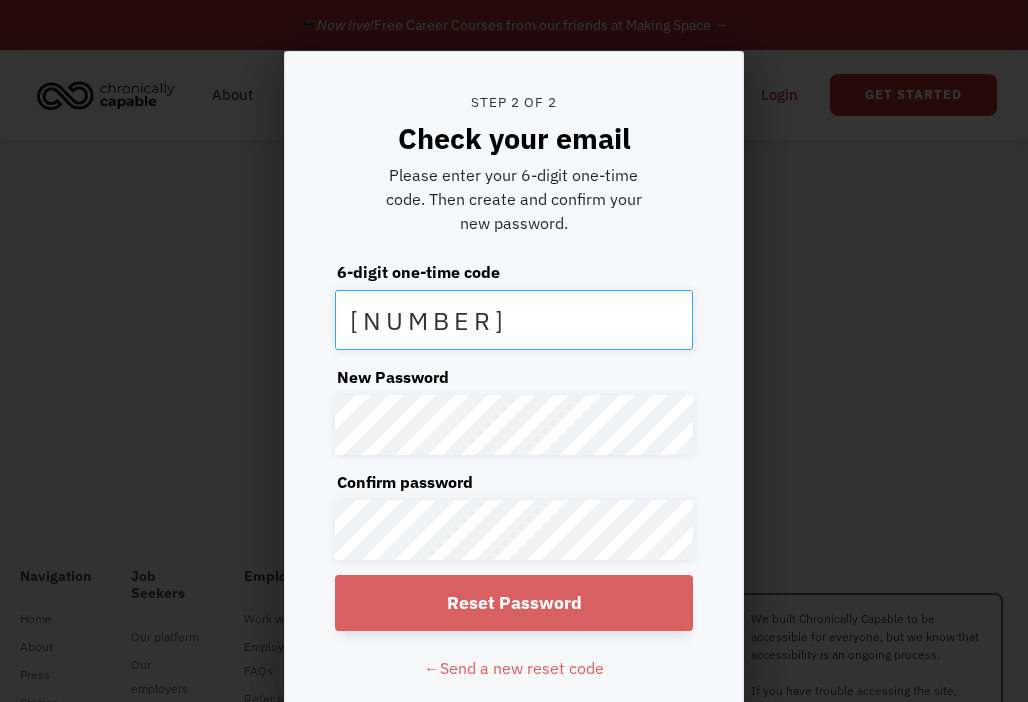 type on "231737" 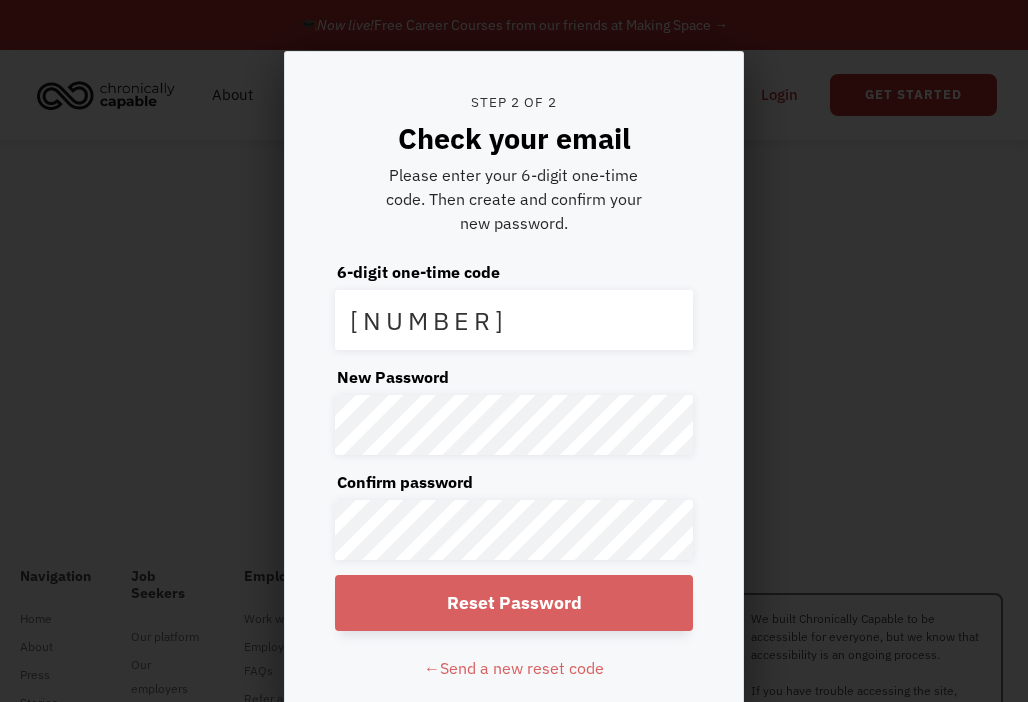 click on "Reset Password" at bounding box center [514, 603] 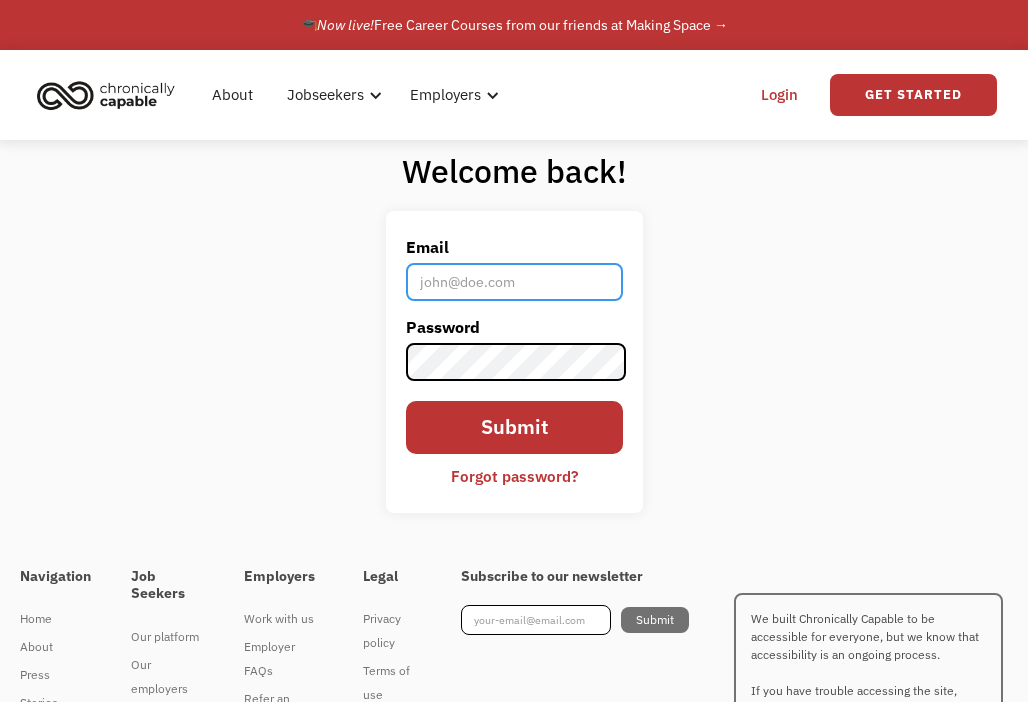 click on "Email" at bounding box center (514, 282) 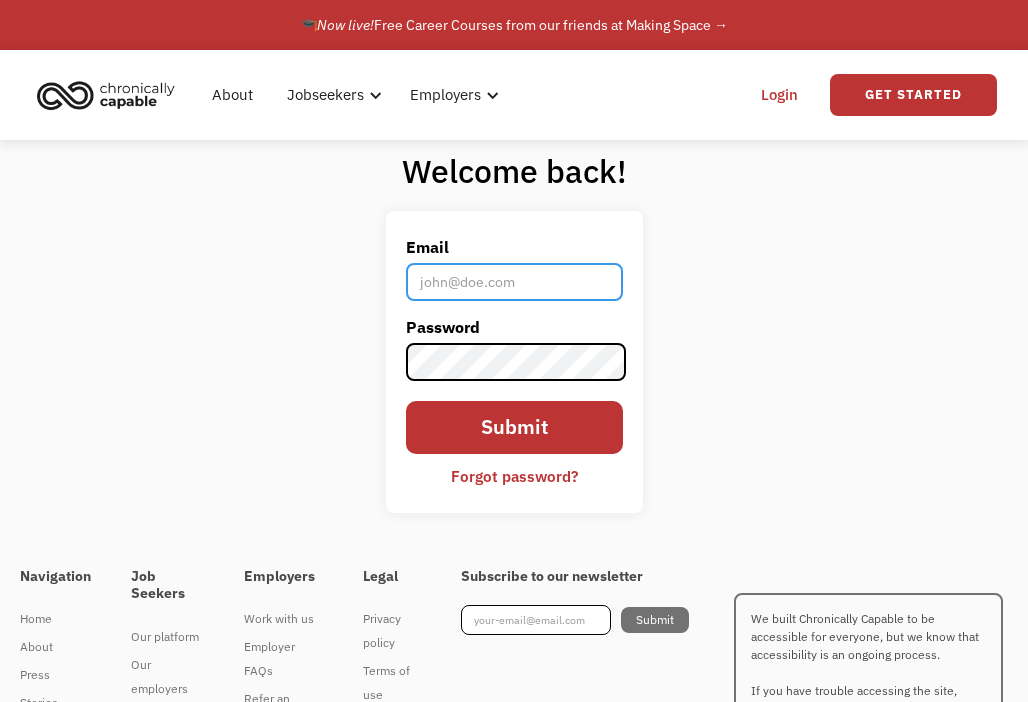 type on "[USERNAME]@example.com" 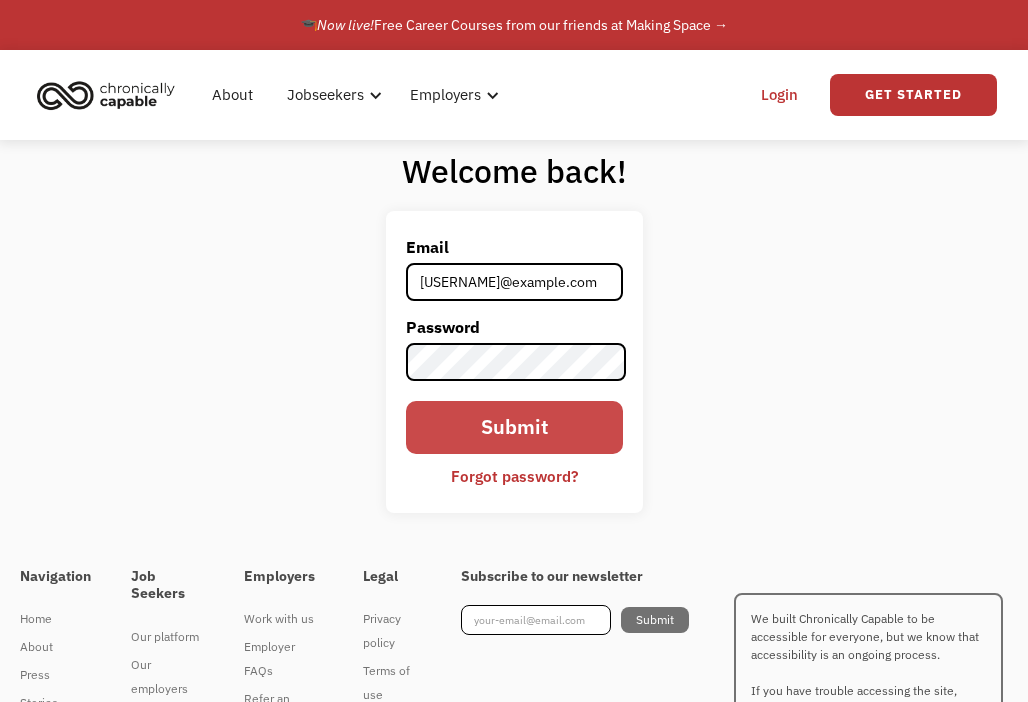 click on "Submit" at bounding box center [514, 427] 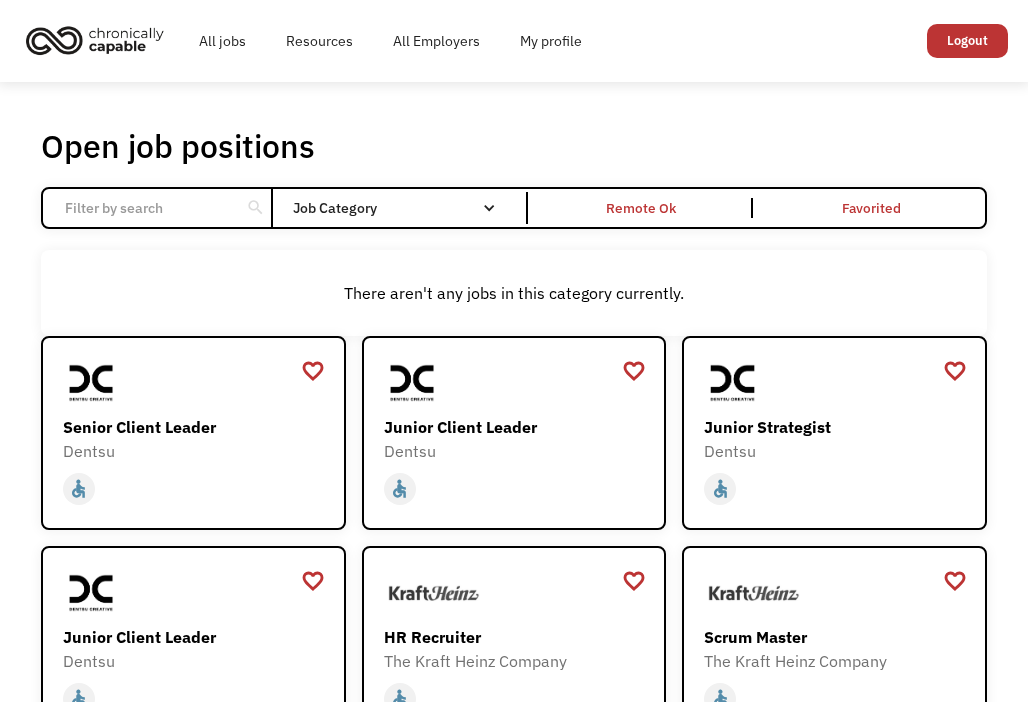 scroll, scrollTop: 0, scrollLeft: 0, axis: both 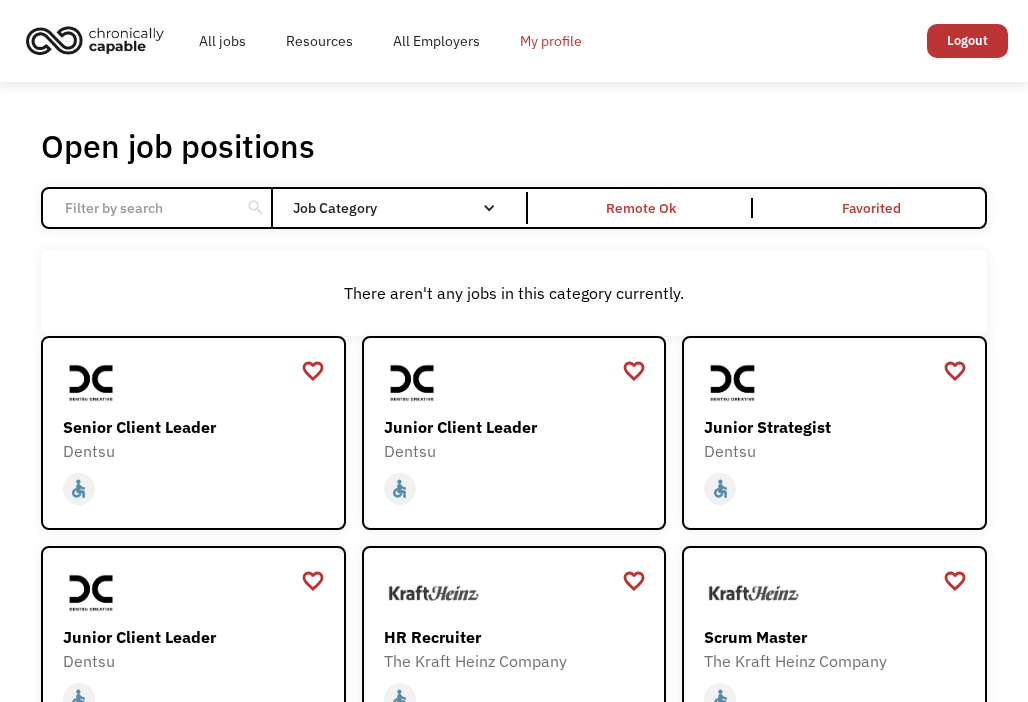 click on "My profile" at bounding box center (551, 41) 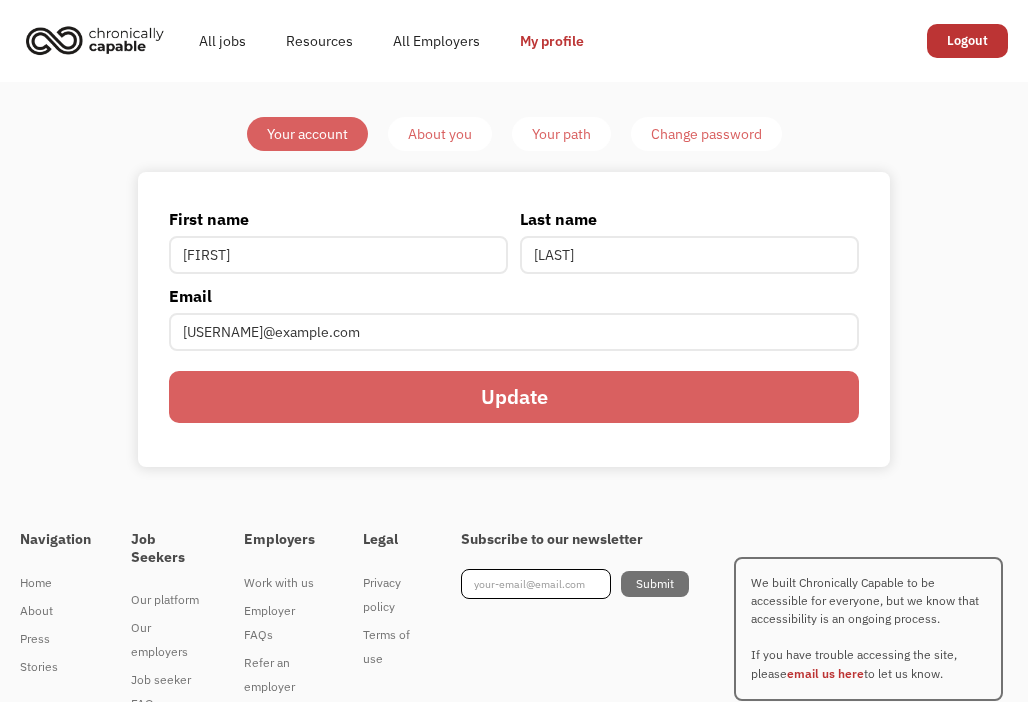 scroll, scrollTop: 0, scrollLeft: 0, axis: both 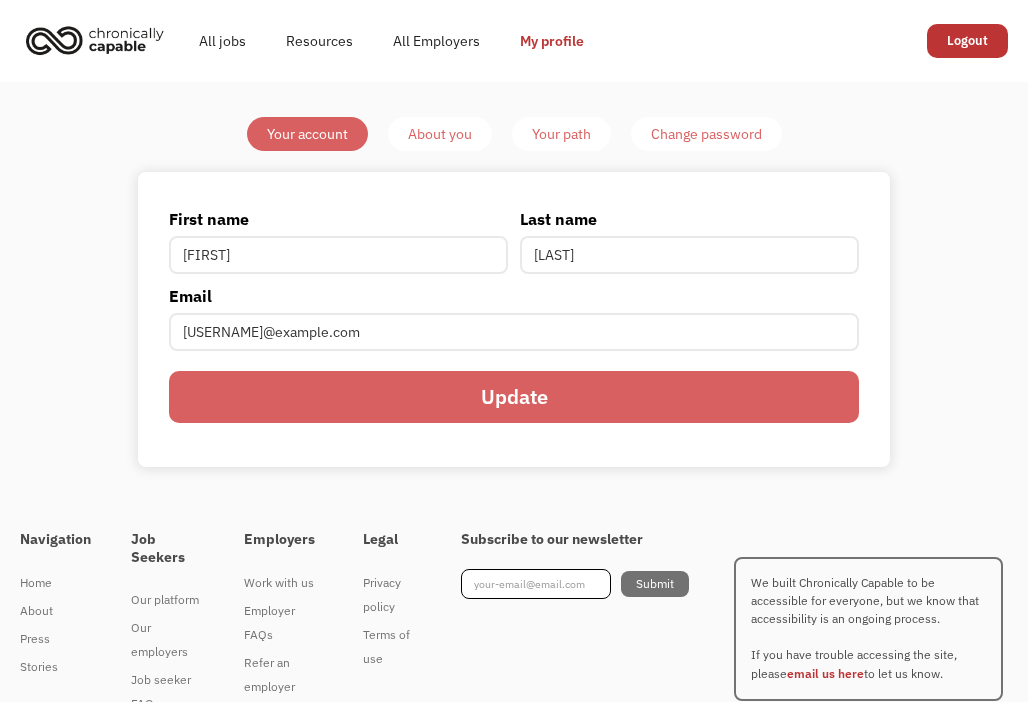 click on "About you" at bounding box center [440, 134] 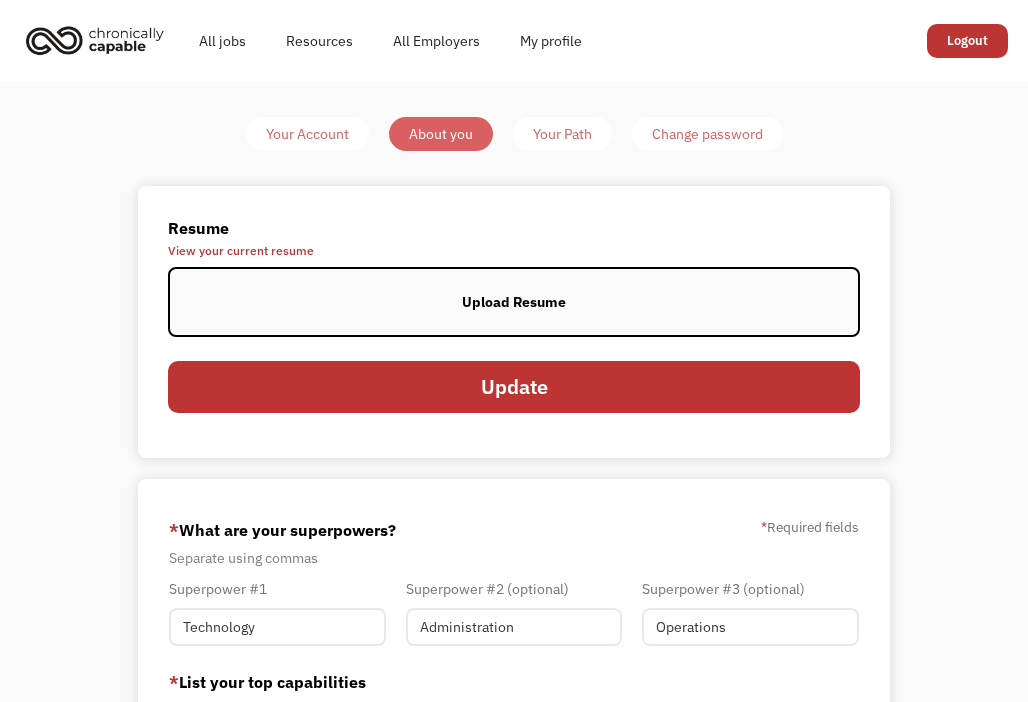 scroll, scrollTop: 0, scrollLeft: 0, axis: both 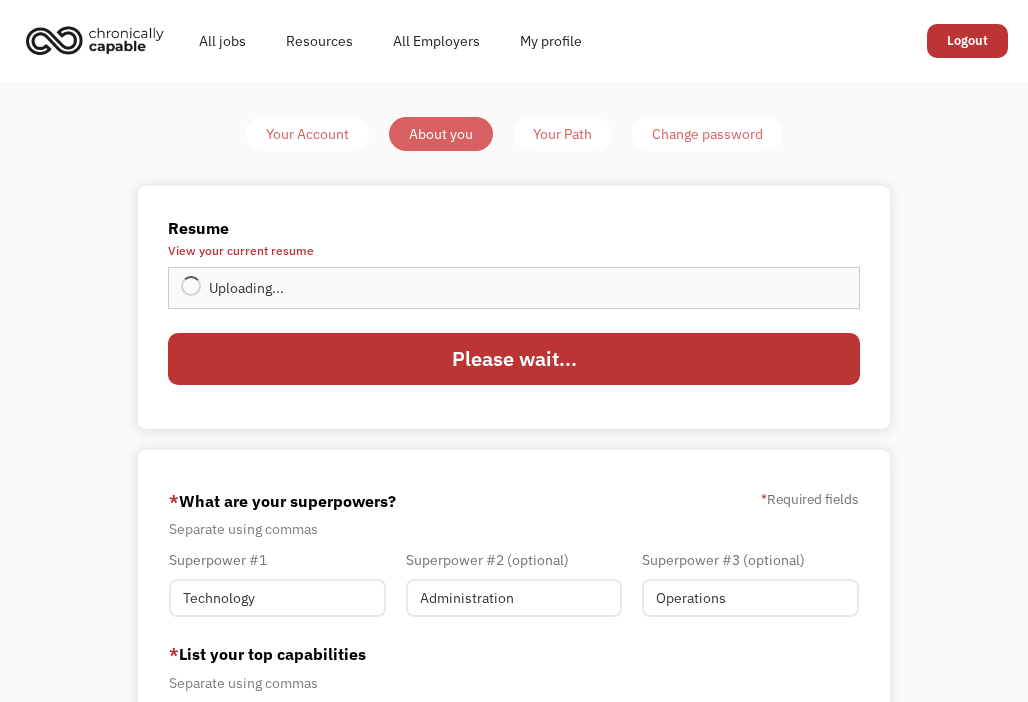 type on "Update" 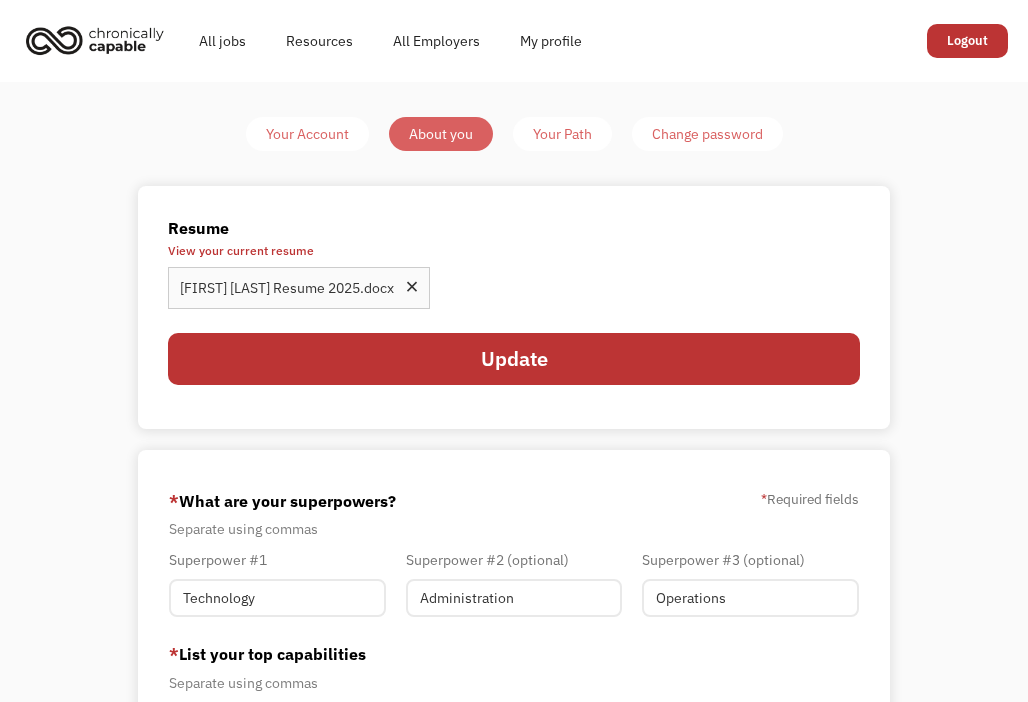 click on "Your Path" at bounding box center (562, 134) 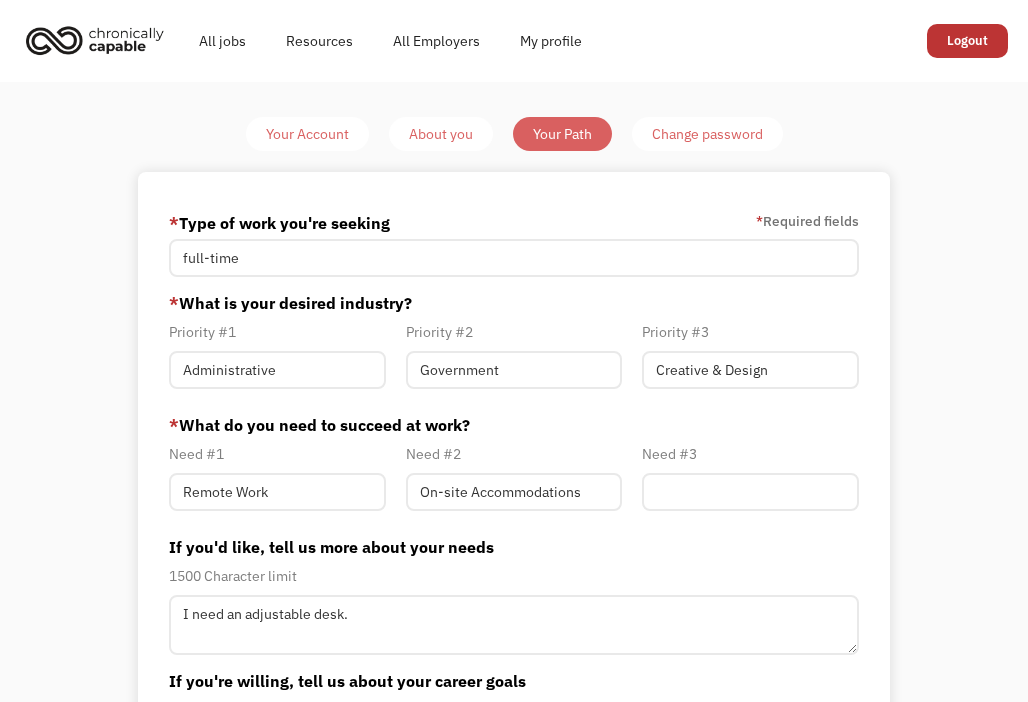 scroll, scrollTop: 0, scrollLeft: 0, axis: both 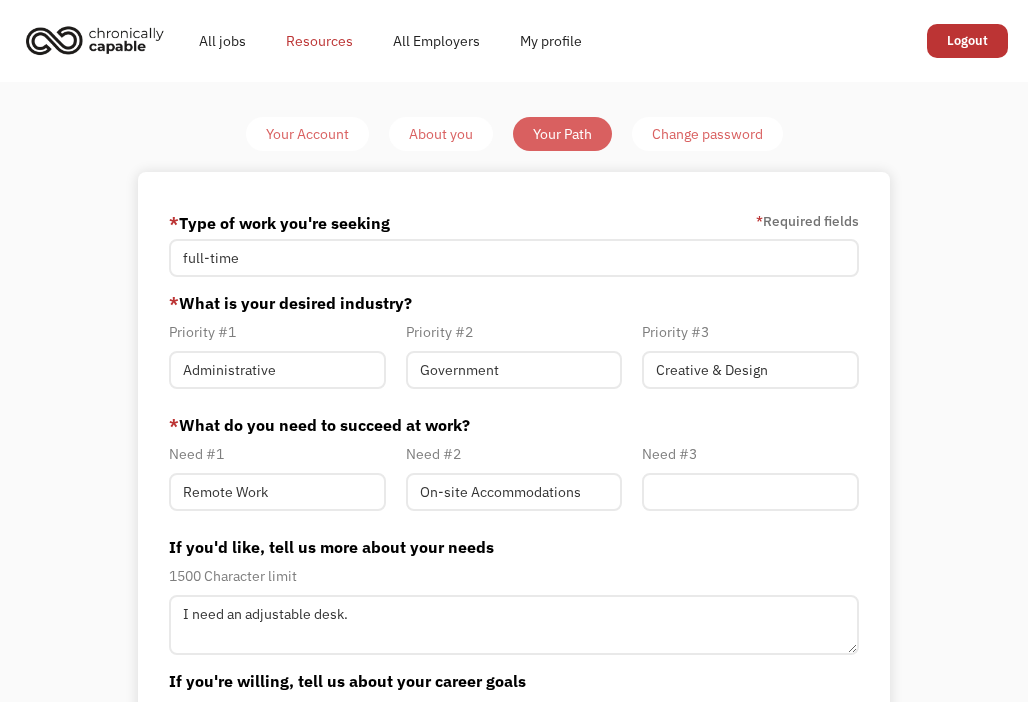 click on "Resources" at bounding box center (319, 41) 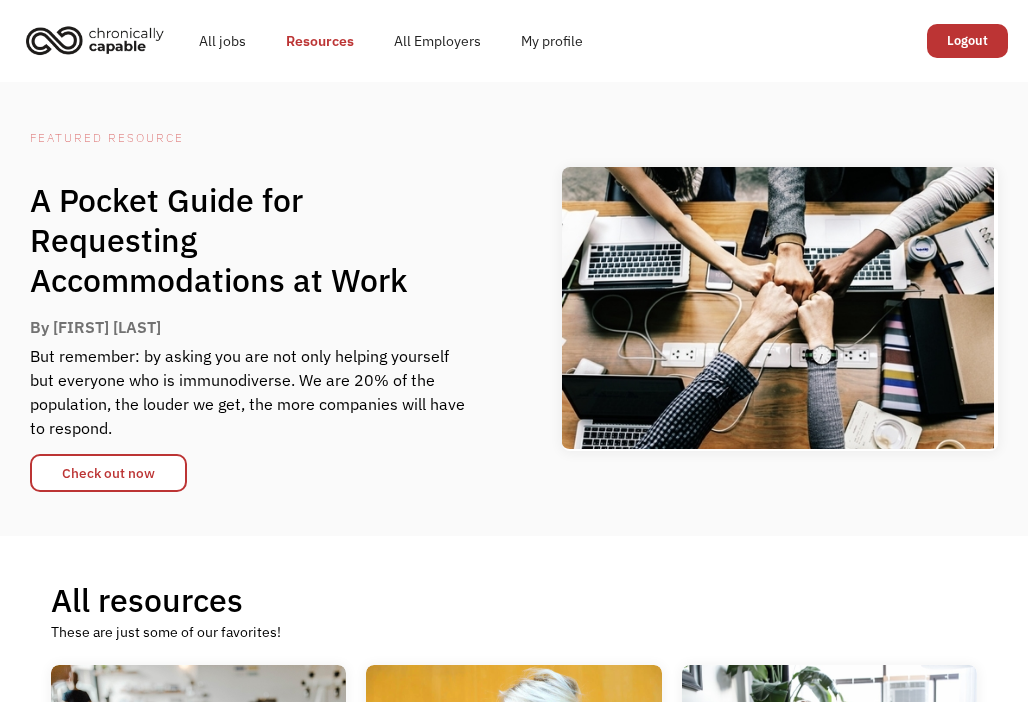 scroll, scrollTop: 0, scrollLeft: 0, axis: both 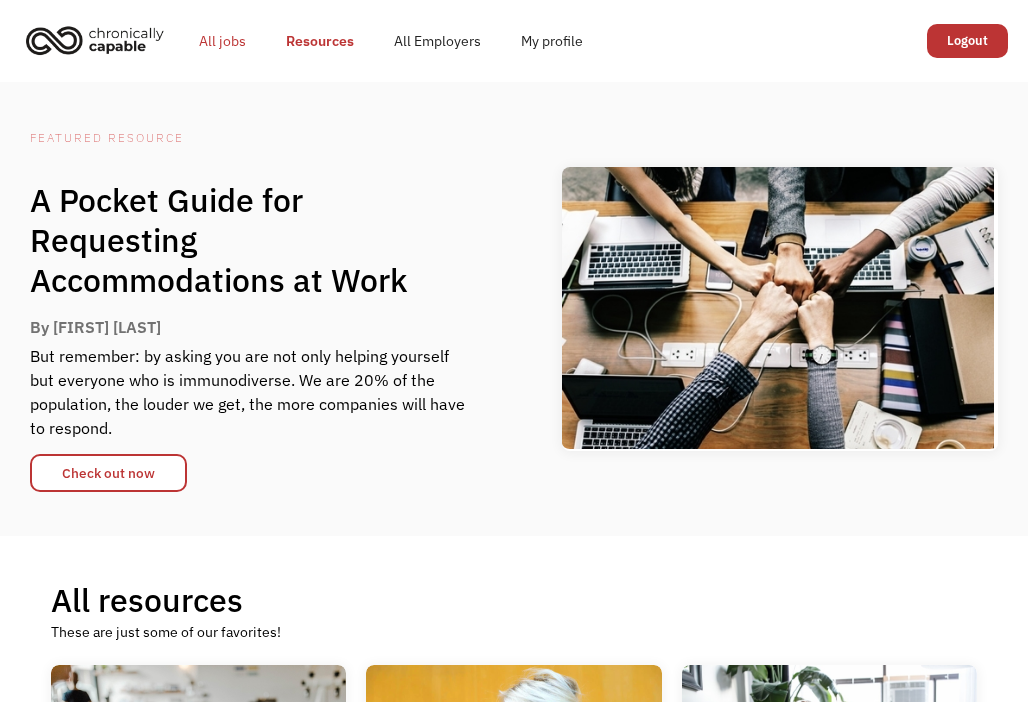 click on "All jobs" at bounding box center (222, 41) 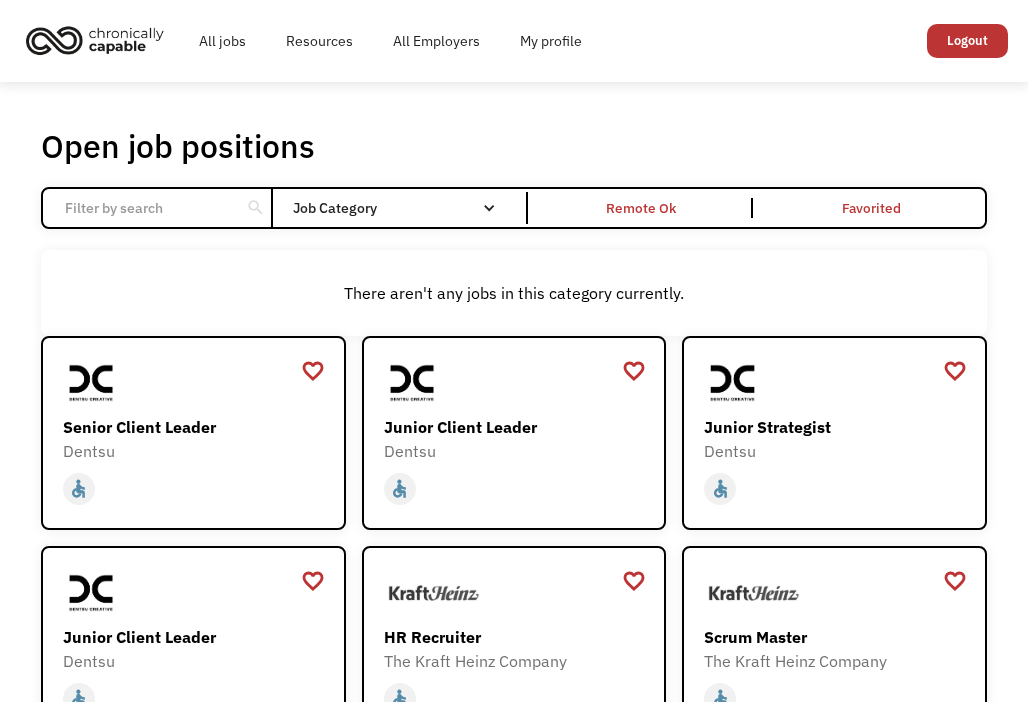 scroll, scrollTop: 0, scrollLeft: 0, axis: both 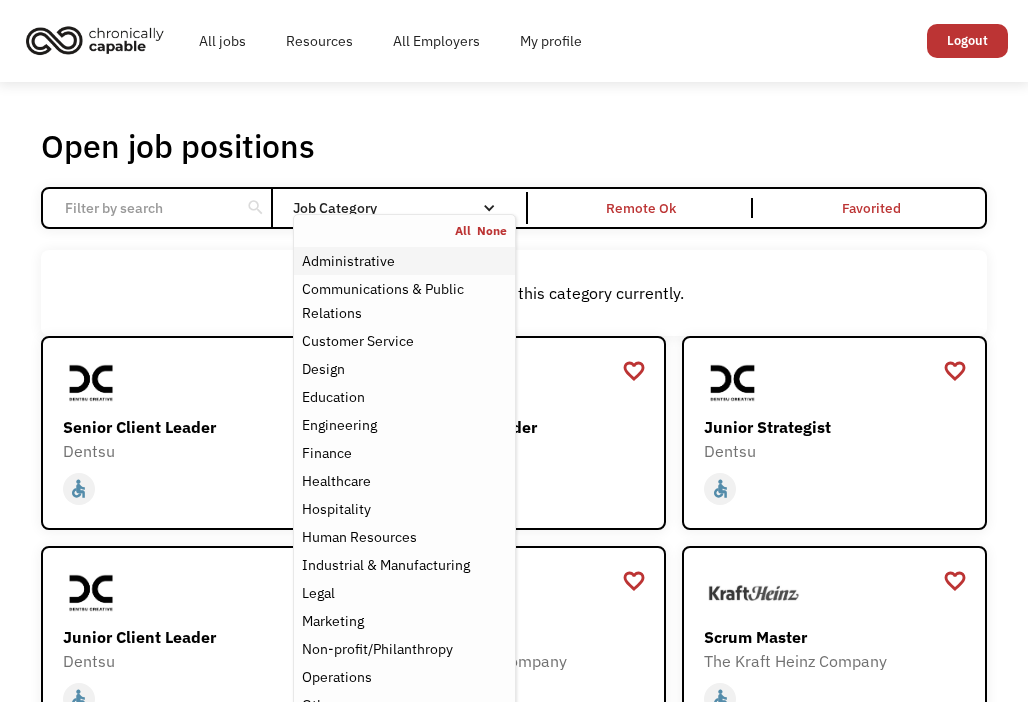 click on "Administrative" at bounding box center [404, 261] 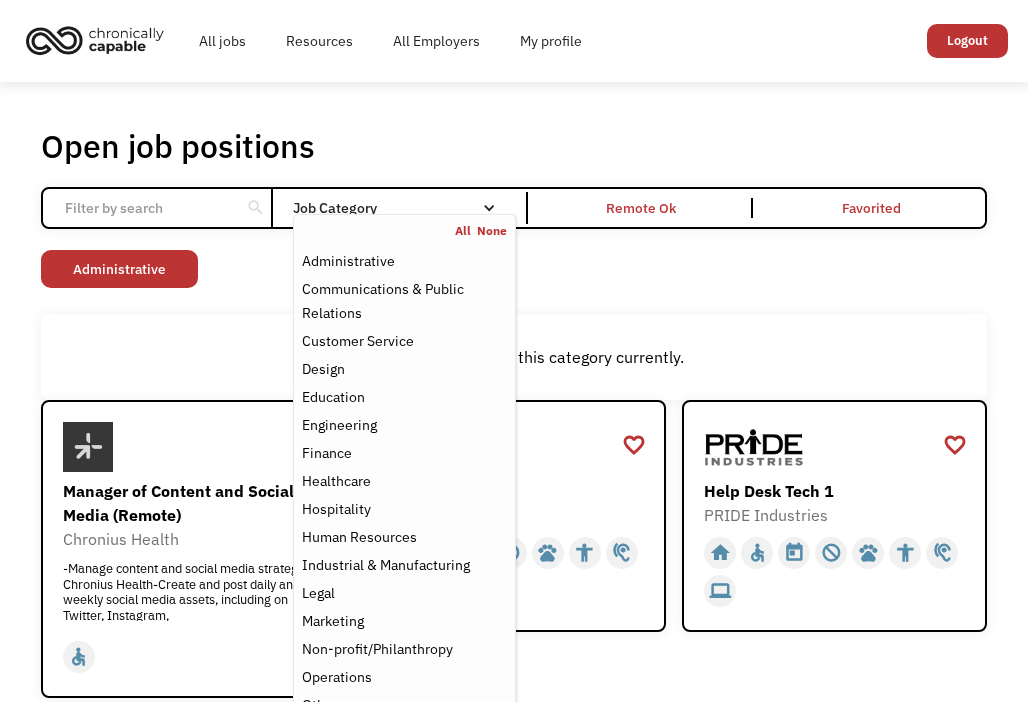 click on "Administrative" at bounding box center (119, 269) 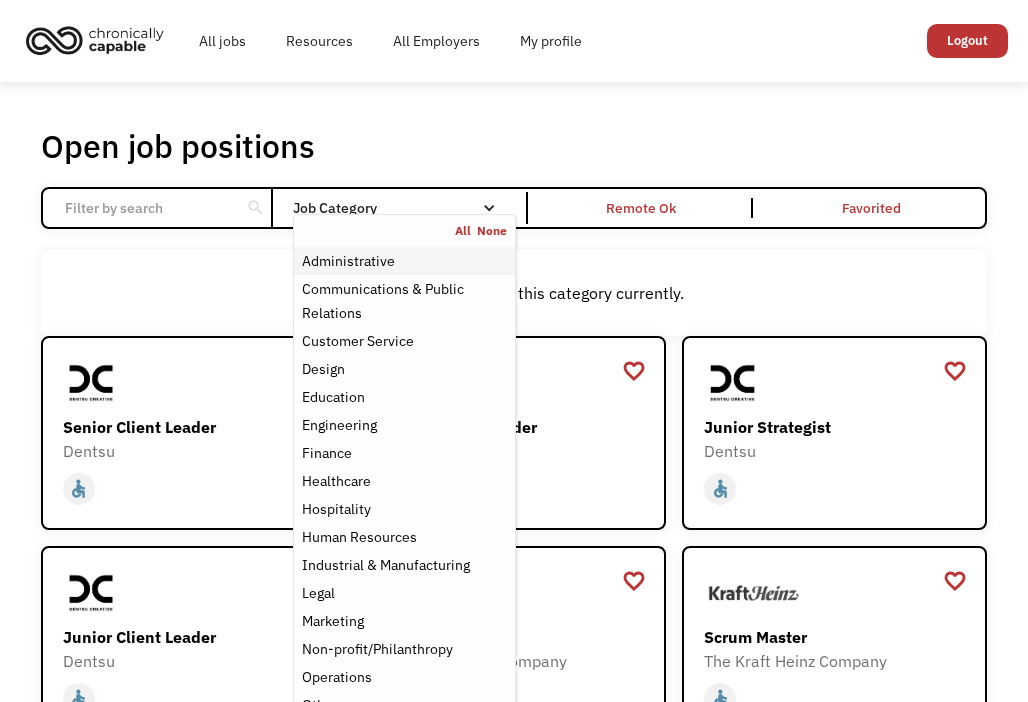 click on "Administrative" at bounding box center (348, 261) 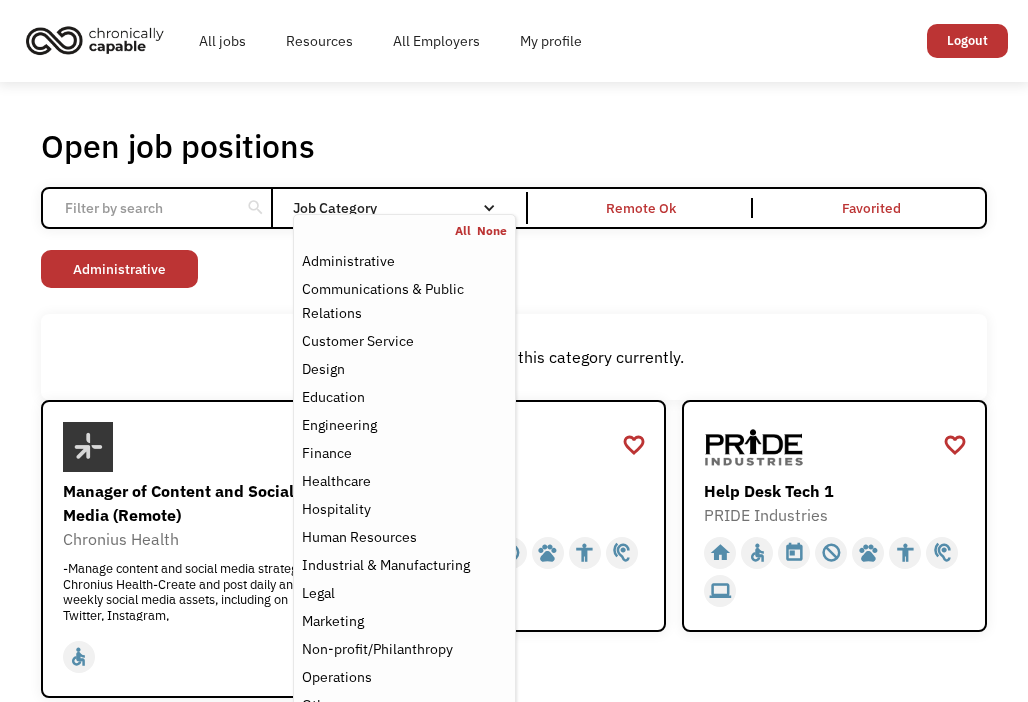 click on "Open job positions You have  X  liked items Search search Filter by category Administration Communications & Public Relations Customer Service Design Education Engineering Finance Healthcare Hospitality Human Resources Industrial & Manufacturing Legal Marketing Operations Sales Science Technology Transportation Other Job Category All None Administrative Communications & Public Relations Customer Service Design Education Engineering Finance Healthcare Hospitality Human Resources Industrial & Manufacturing Legal Marketing Non-profit/Philanthropy Operations Other Sales Science Technology Transportation Filter by type Full-time Part-time Remote Ok Favorited Favorited Thank you! Your submission has been received! Oops! Something went wrong while submitting the form. Non-profit/Philanthropy Other Transportation Technology Science Sales Operations Marketing Legal Industrial & Manufacturing Human Resources Hospitality Healthcare Finance Engineering Education Design Customer Service Communications & Public Relations" at bounding box center (514, 1162) 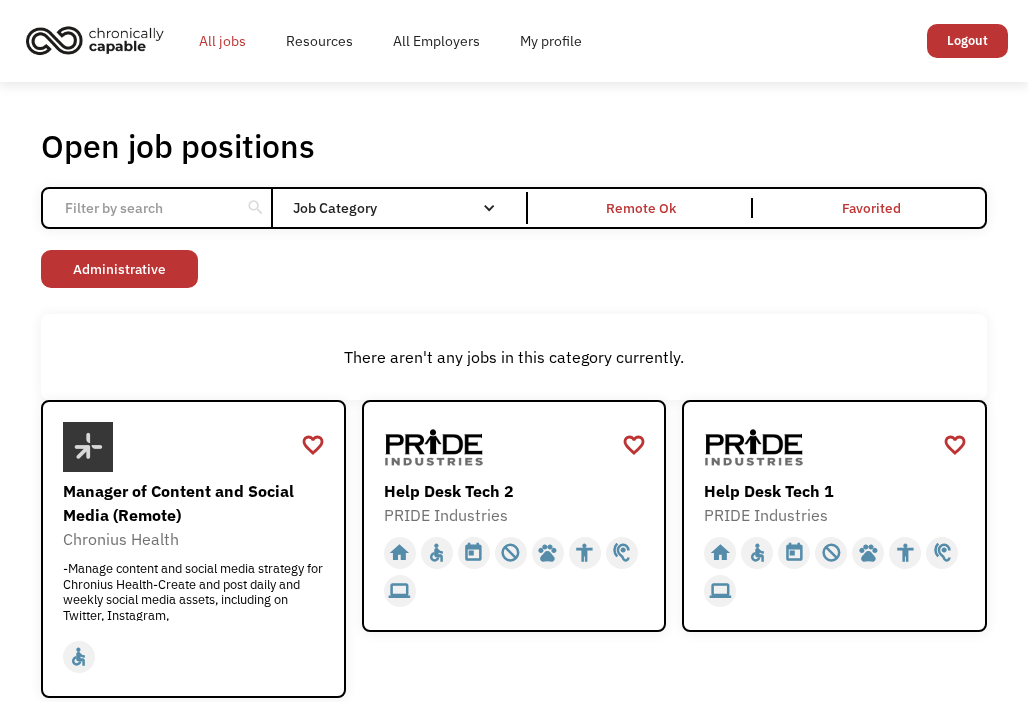 click on "All jobs" at bounding box center [222, 41] 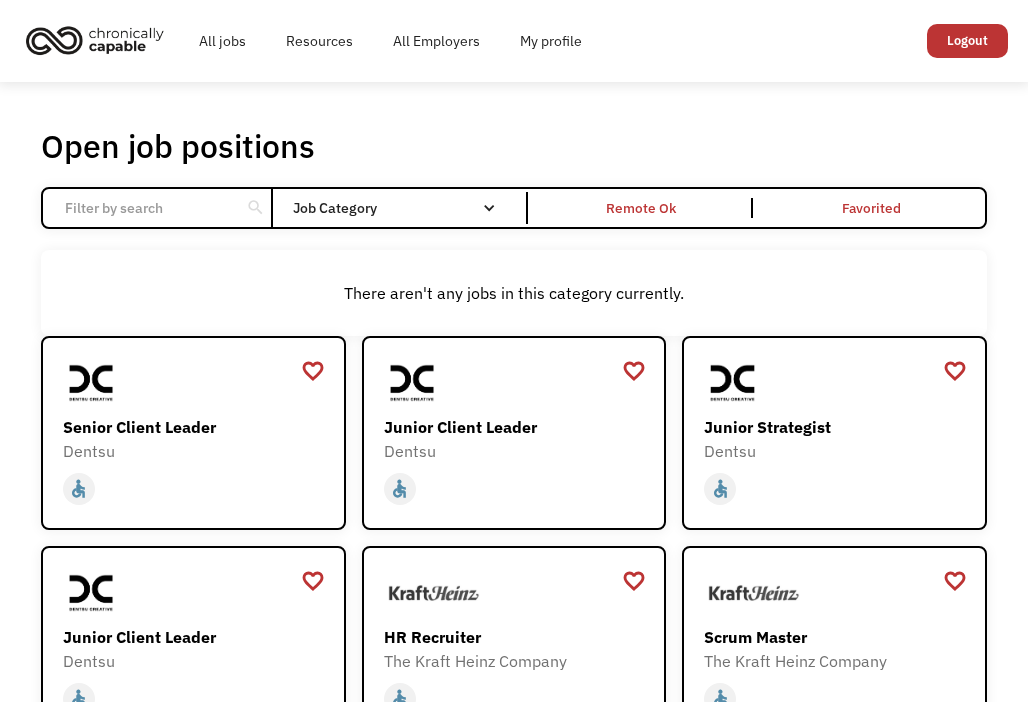 scroll, scrollTop: 0, scrollLeft: 0, axis: both 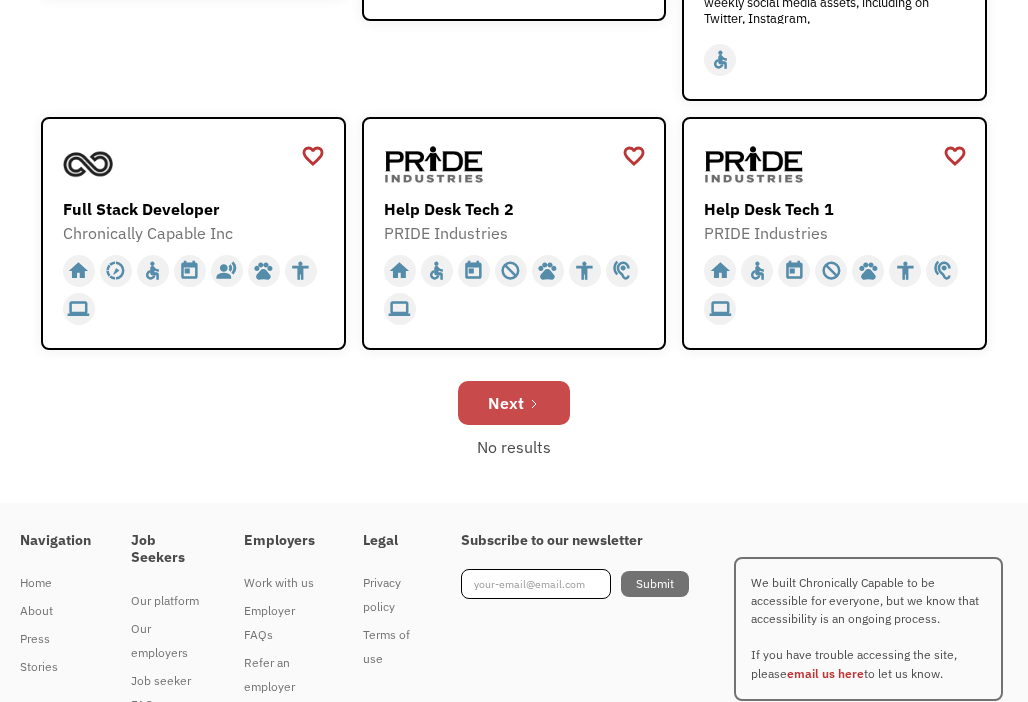 click on "Next" at bounding box center (514, 403) 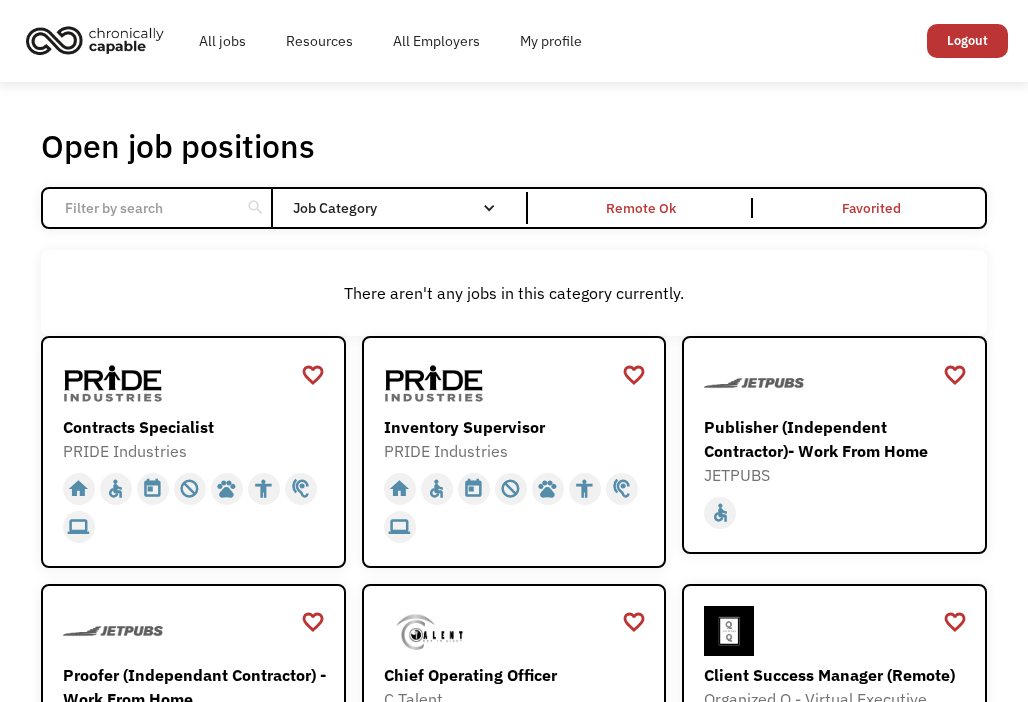 scroll, scrollTop: 0, scrollLeft: 0, axis: both 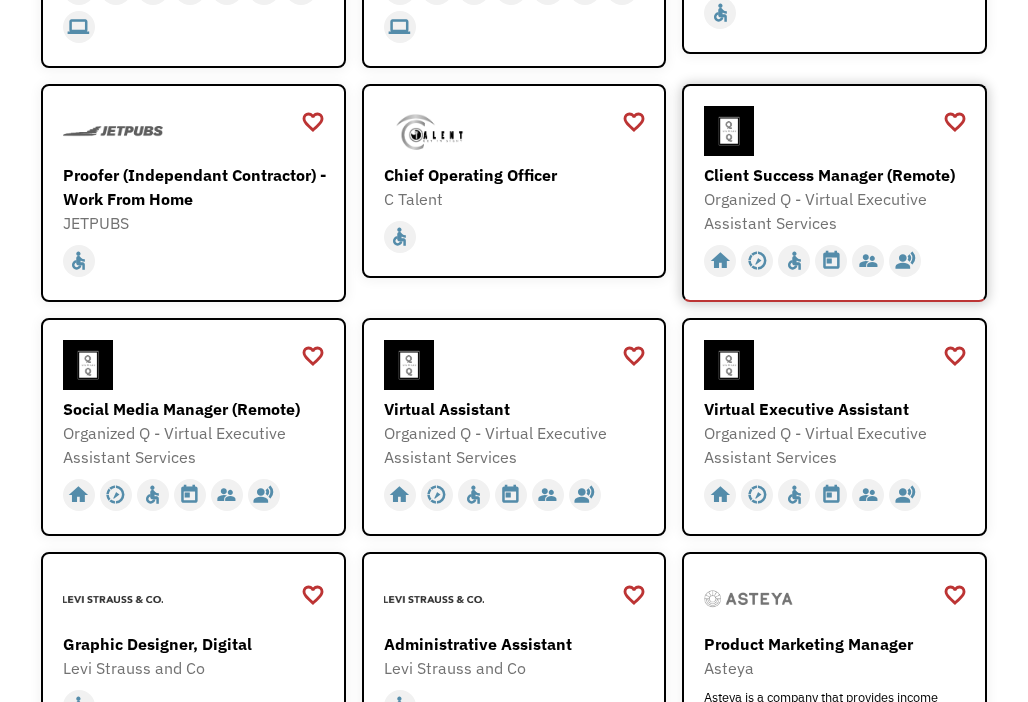 click on "Client Success Manager (Remote)" at bounding box center [837, 175] 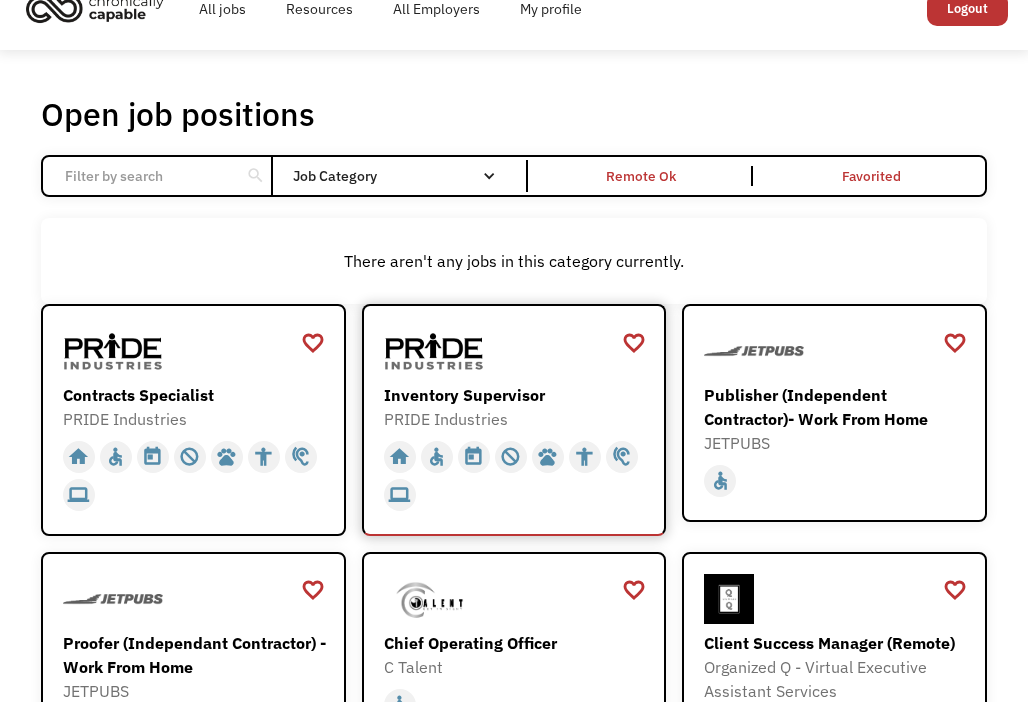 scroll, scrollTop: 0, scrollLeft: 0, axis: both 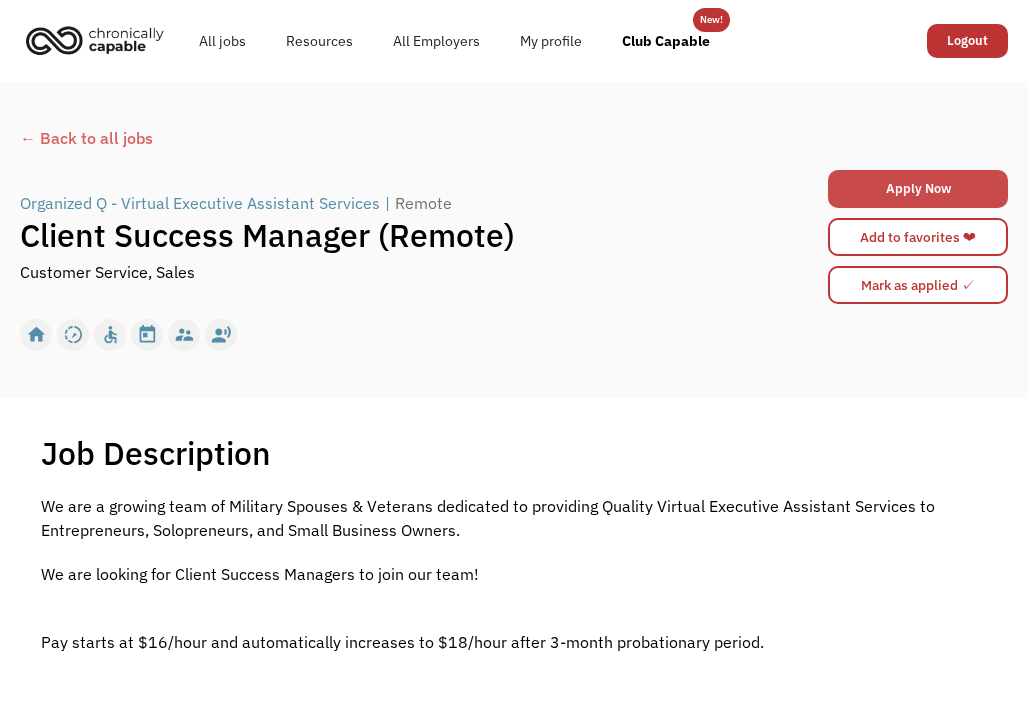 click on "Apply Now" at bounding box center [918, 189] 